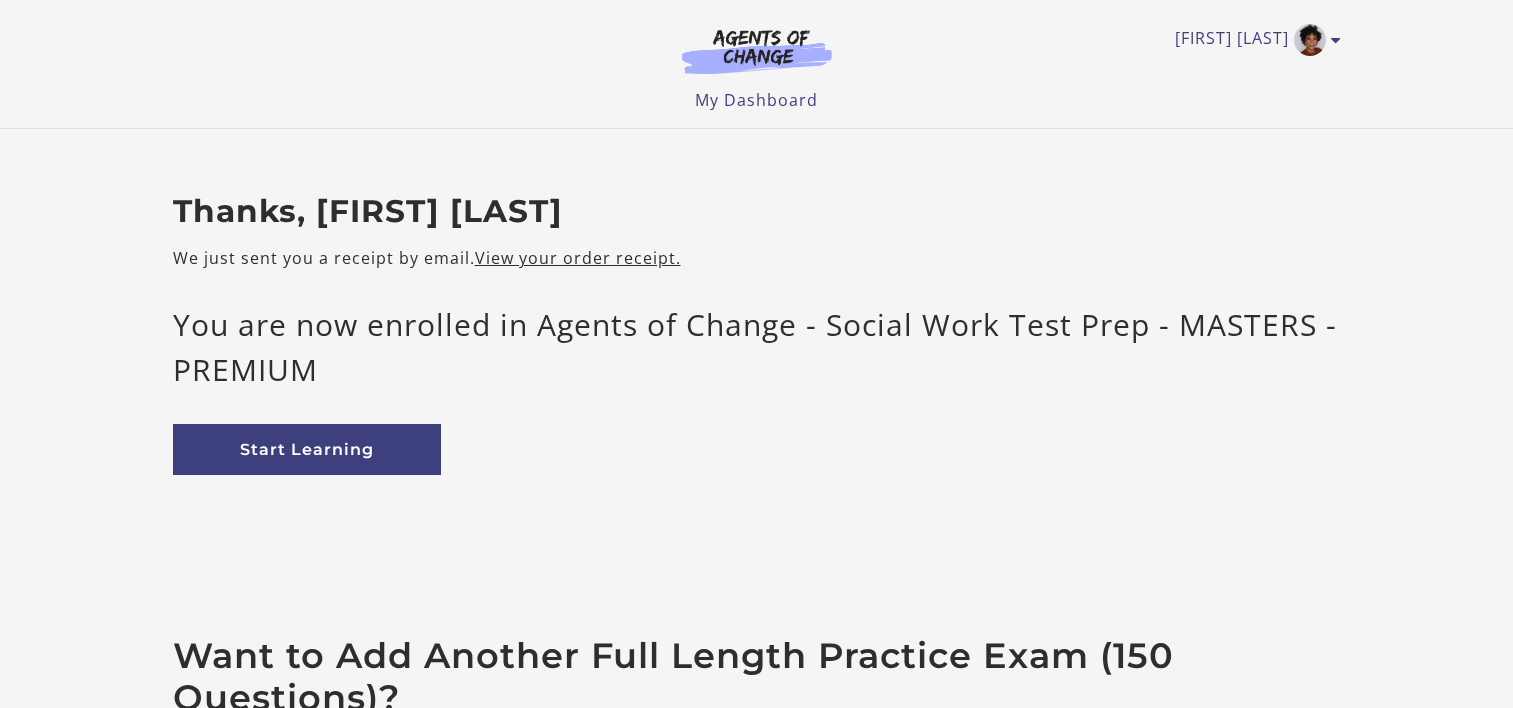 scroll, scrollTop: 0, scrollLeft: 0, axis: both 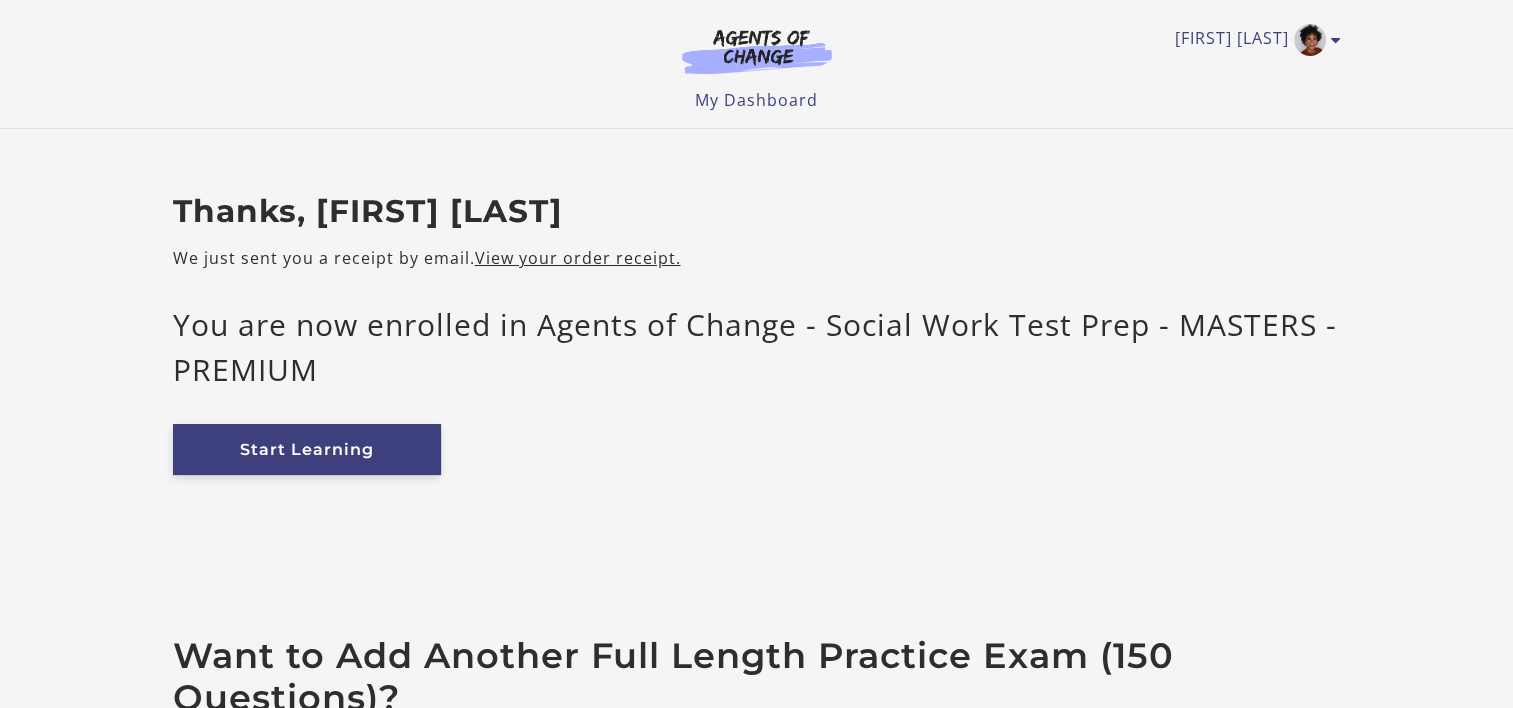 click on "Start Learning" at bounding box center [307, 449] 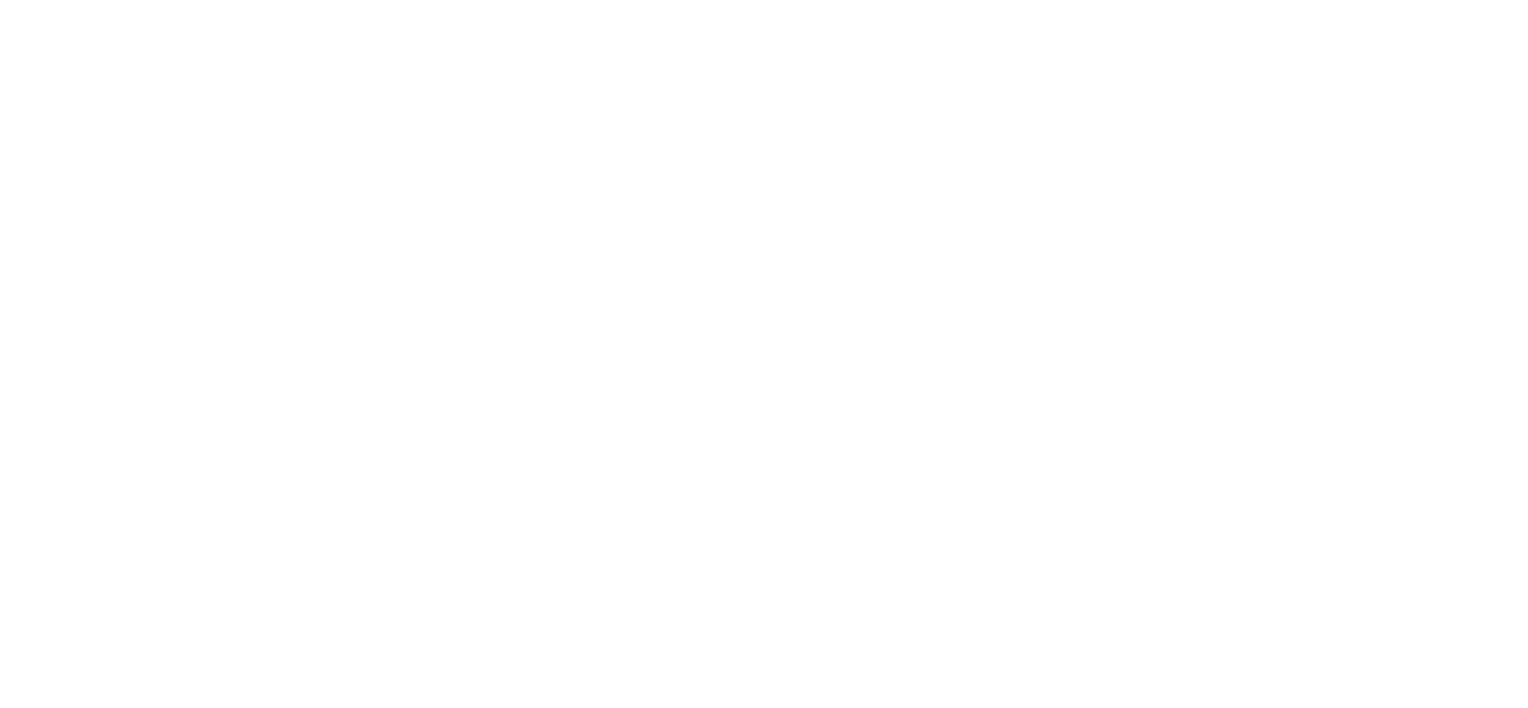 scroll, scrollTop: 0, scrollLeft: 0, axis: both 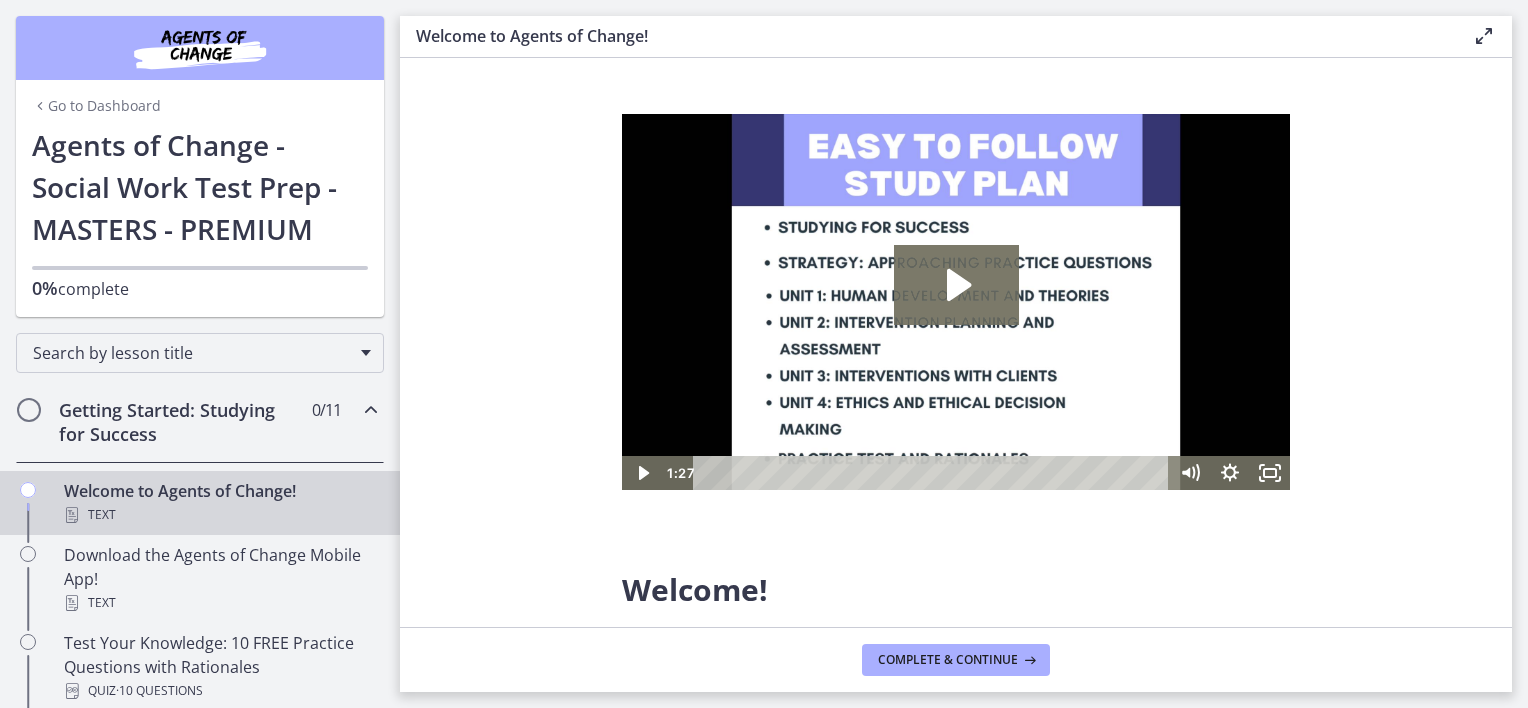 click on "Go to Dashboard" at bounding box center [96, 106] 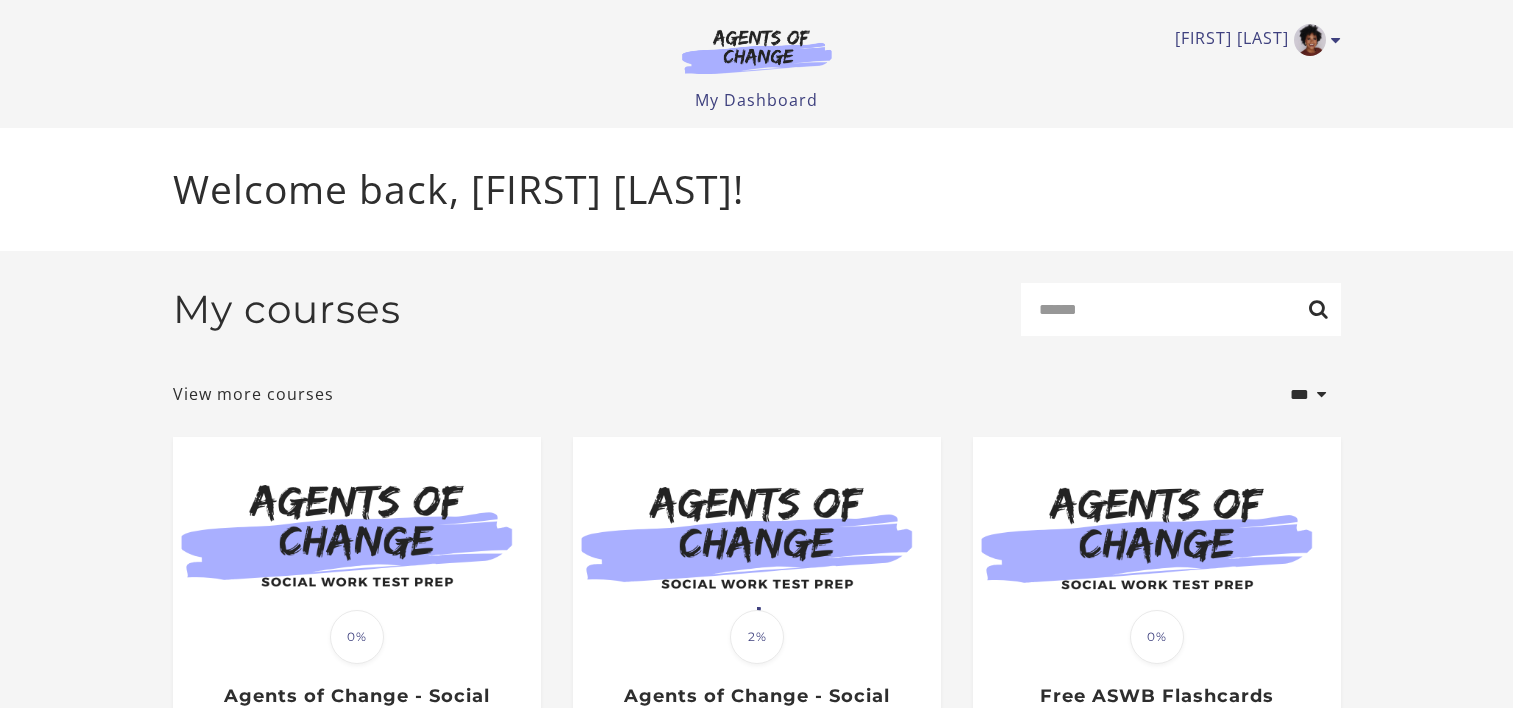 scroll, scrollTop: 0, scrollLeft: 0, axis: both 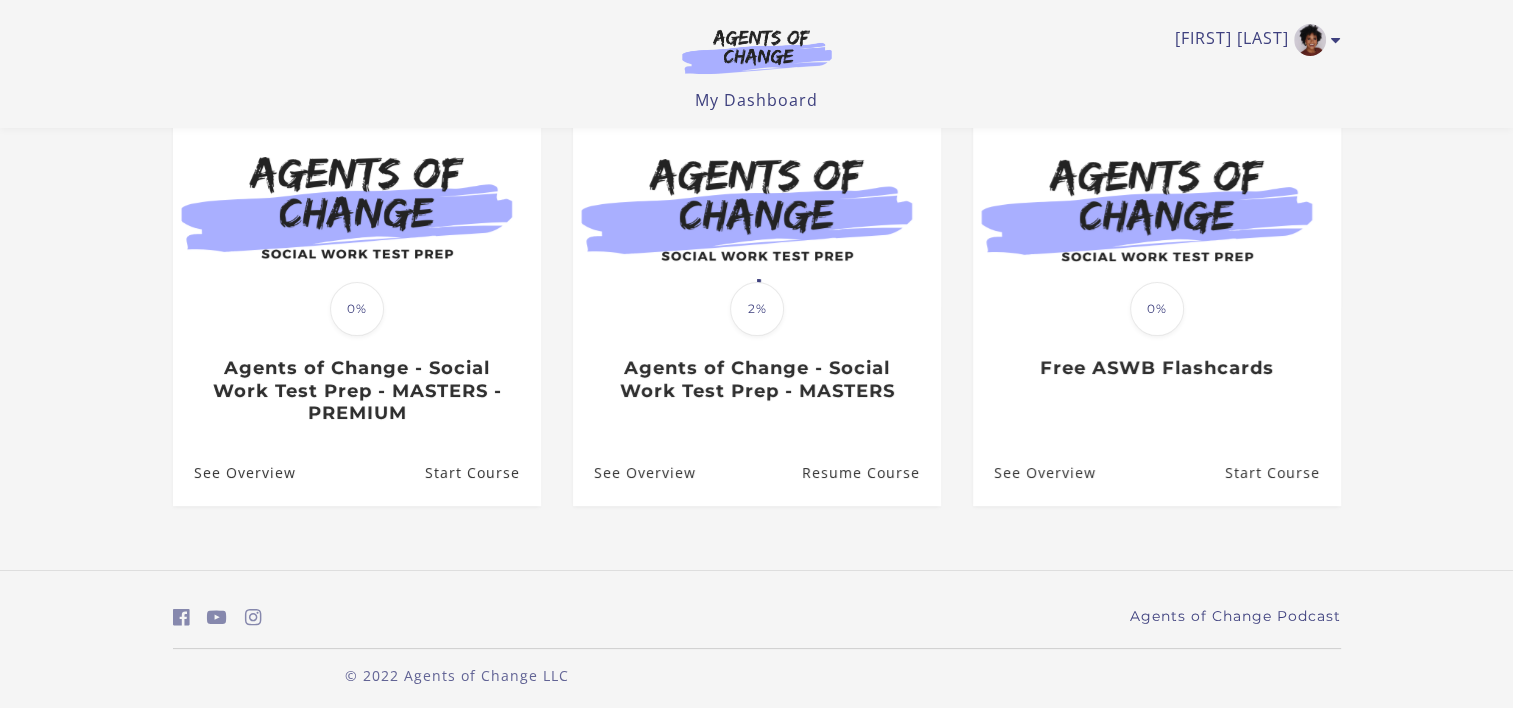 drag, startPoint x: 709, startPoint y: 401, endPoint x: 1439, endPoint y: 408, distance: 730.03357 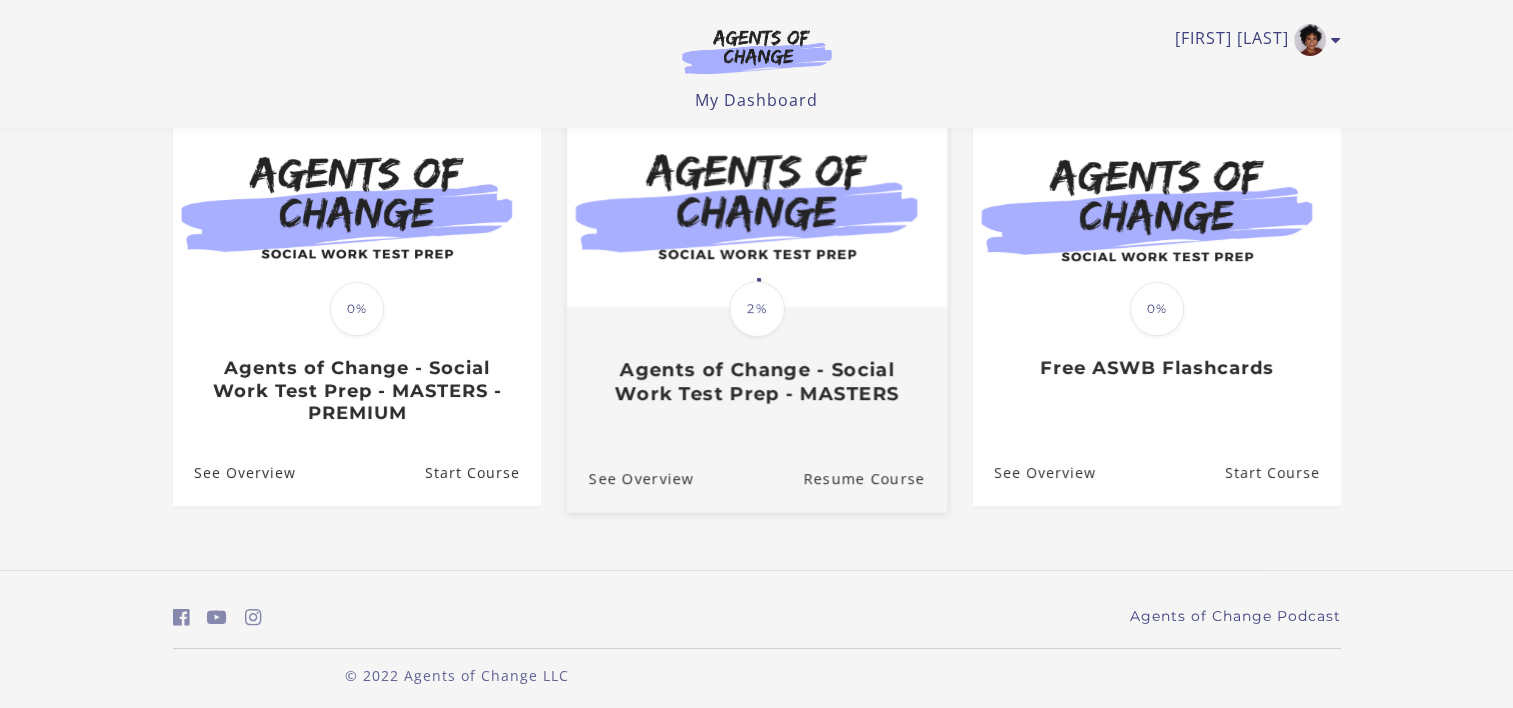 click on "Agents of Change - Social Work Test Prep - MASTERS" at bounding box center [756, 382] 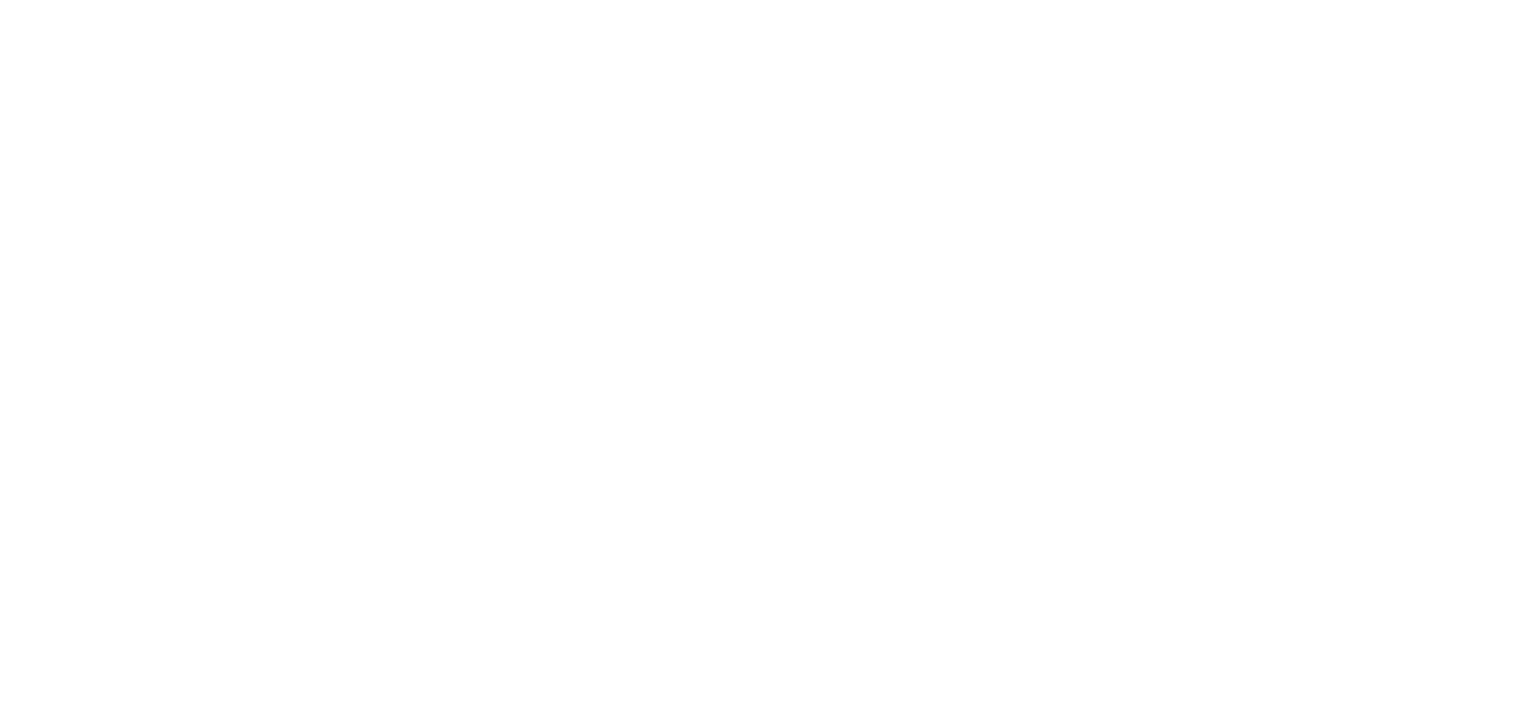 scroll, scrollTop: 0, scrollLeft: 0, axis: both 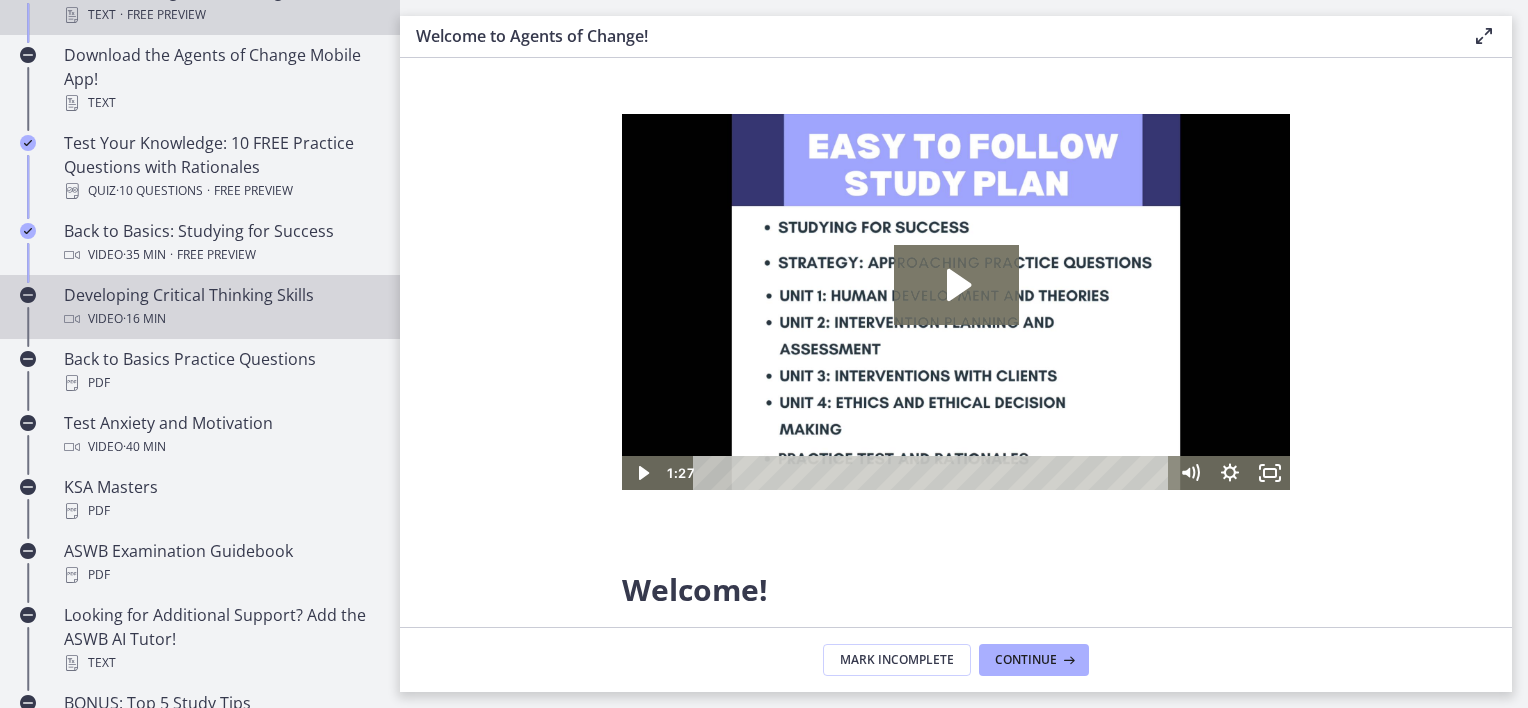 click on "Video
·  16 min" at bounding box center [220, 319] 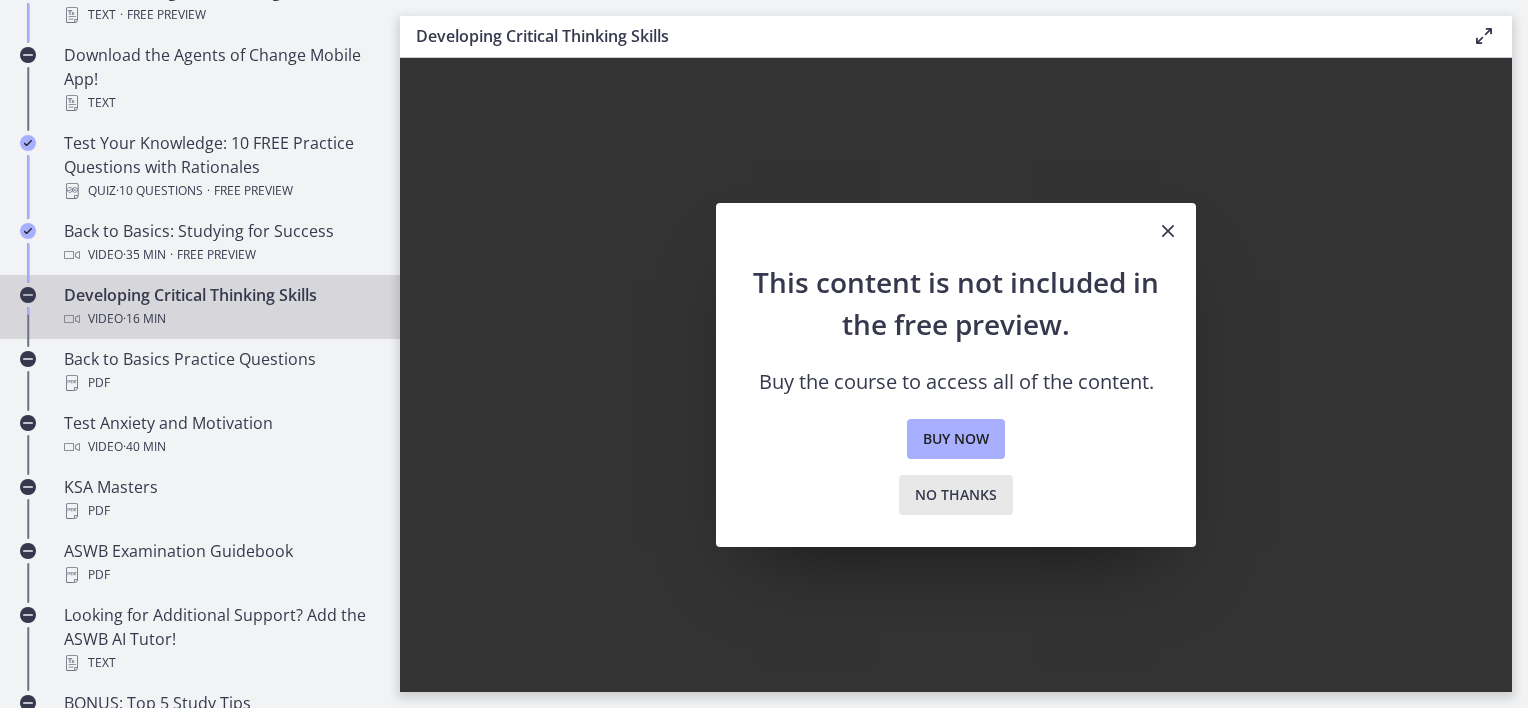 click on "No thanks" at bounding box center (956, 495) 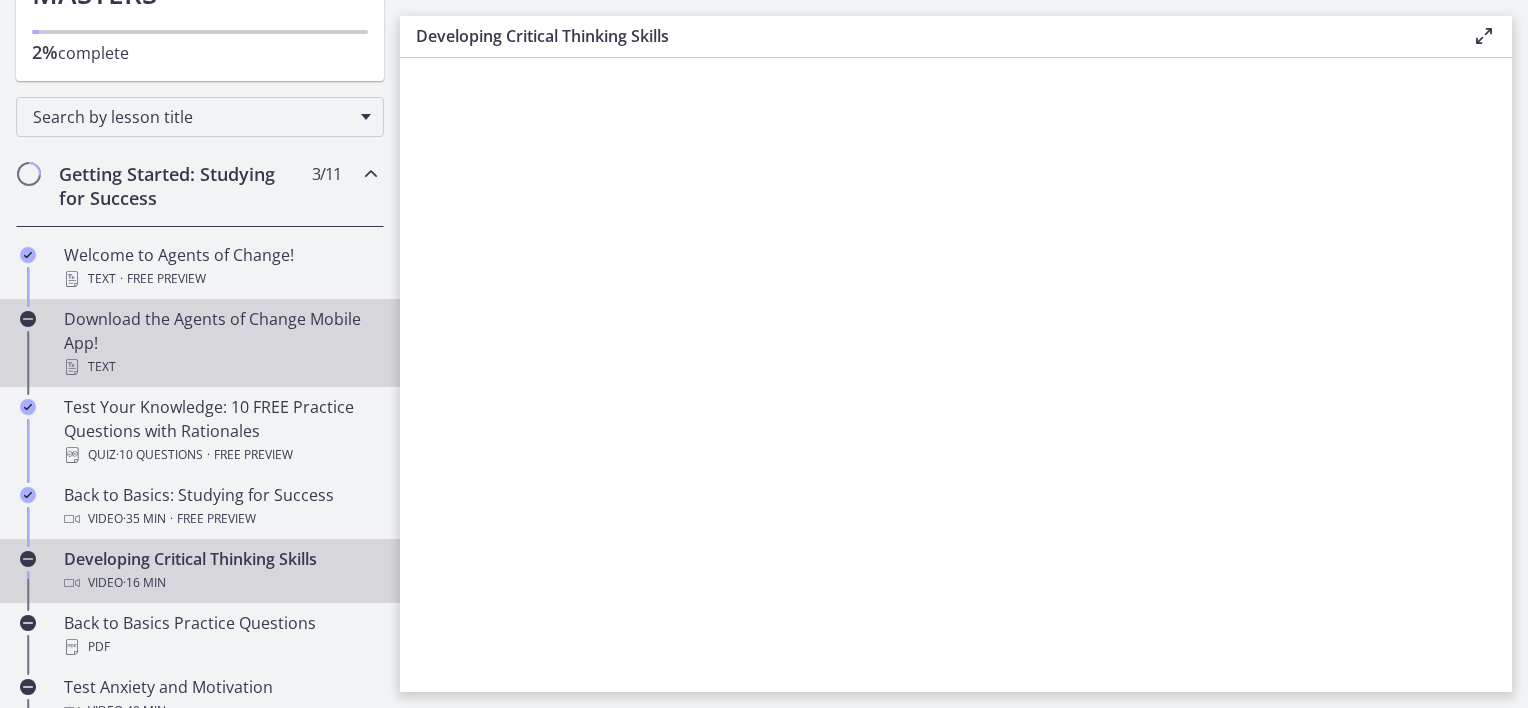 scroll, scrollTop: 0, scrollLeft: 0, axis: both 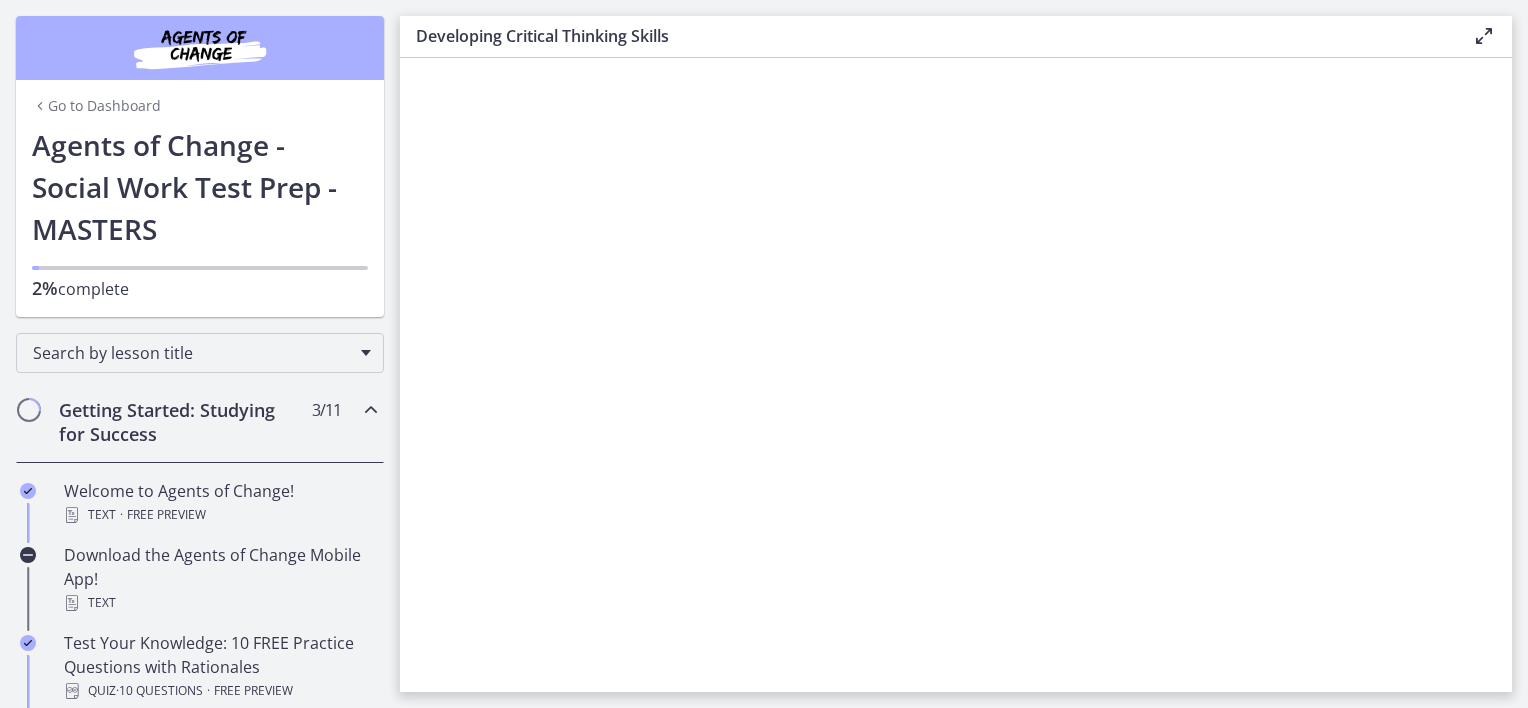 click on "Go to Dashboard" at bounding box center [96, 106] 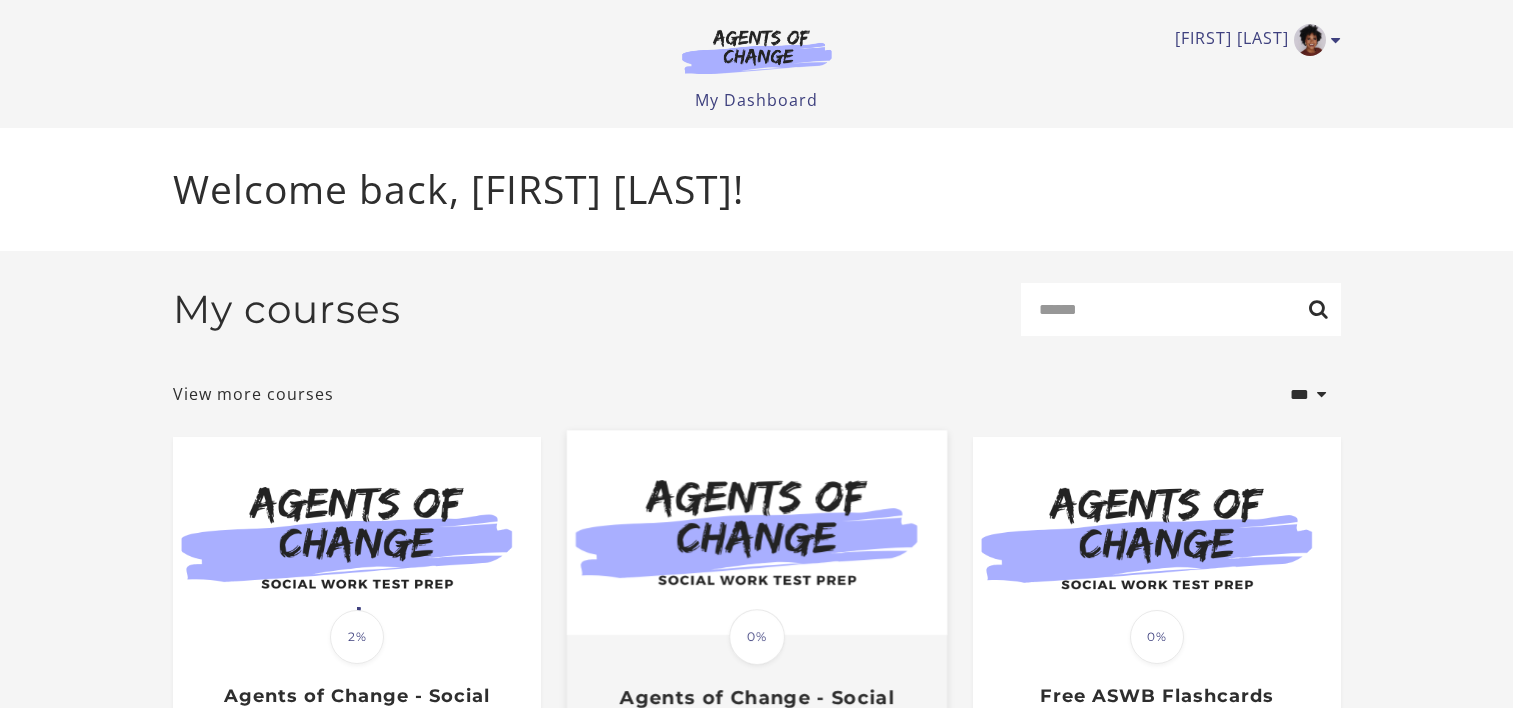 scroll, scrollTop: 0, scrollLeft: 0, axis: both 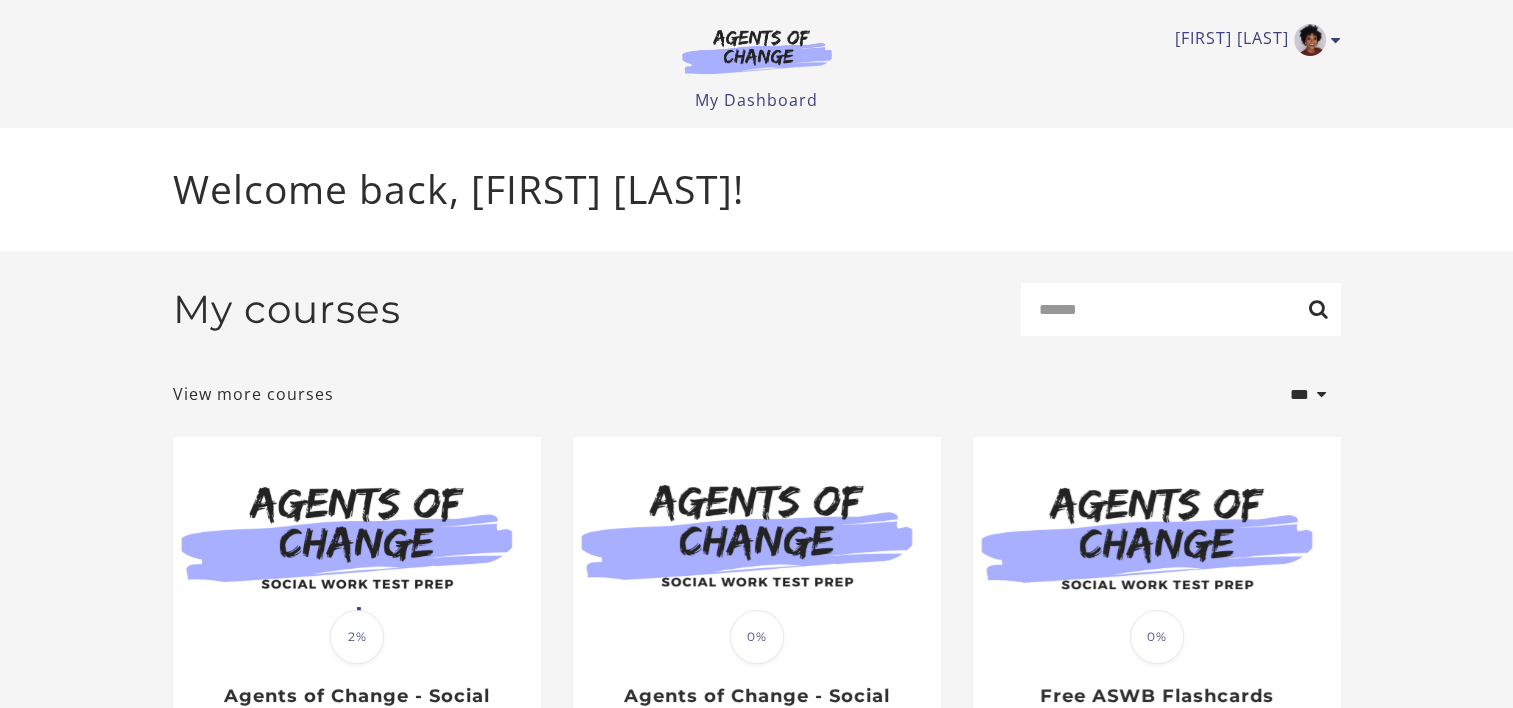 drag, startPoint x: 820, startPoint y: 373, endPoint x: 1424, endPoint y: 412, distance: 605.2578 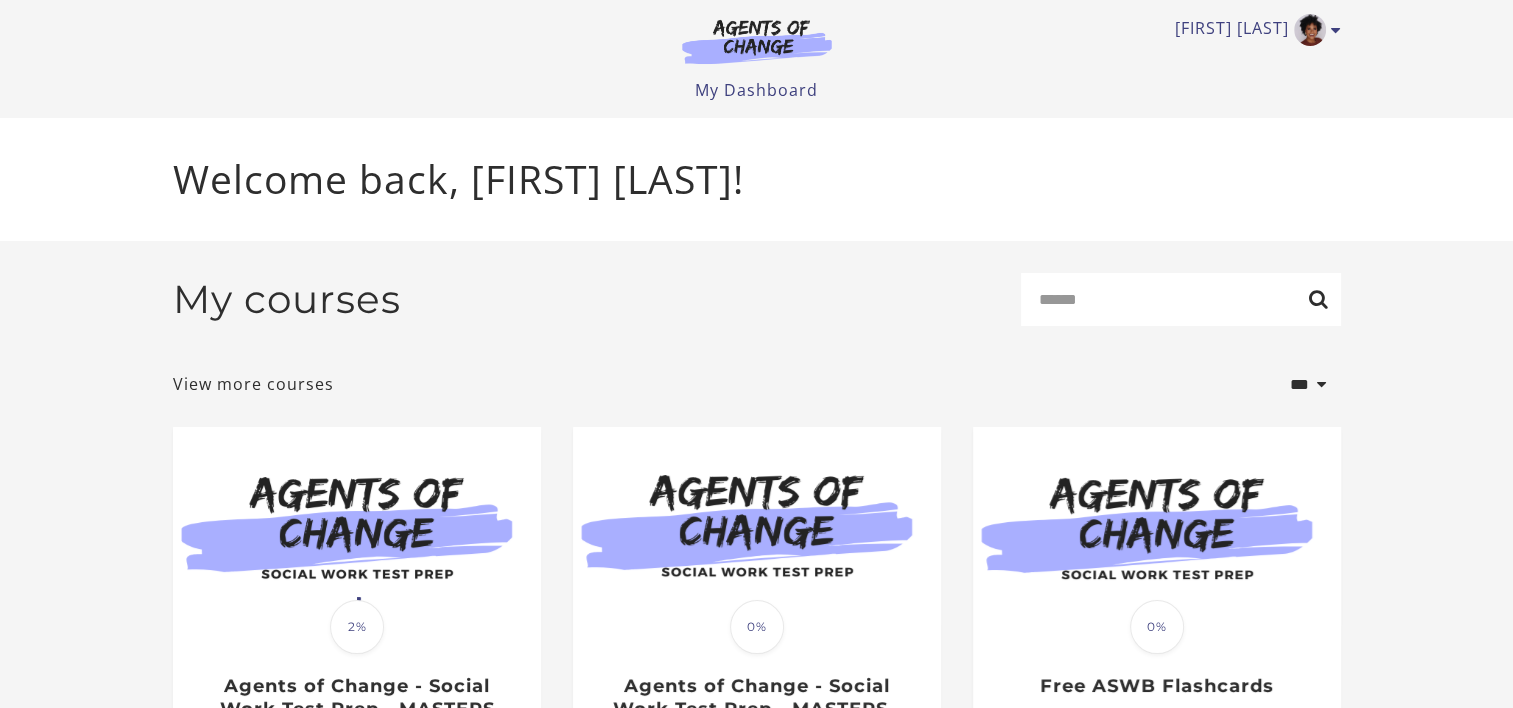 scroll, scrollTop: 0, scrollLeft: 0, axis: both 